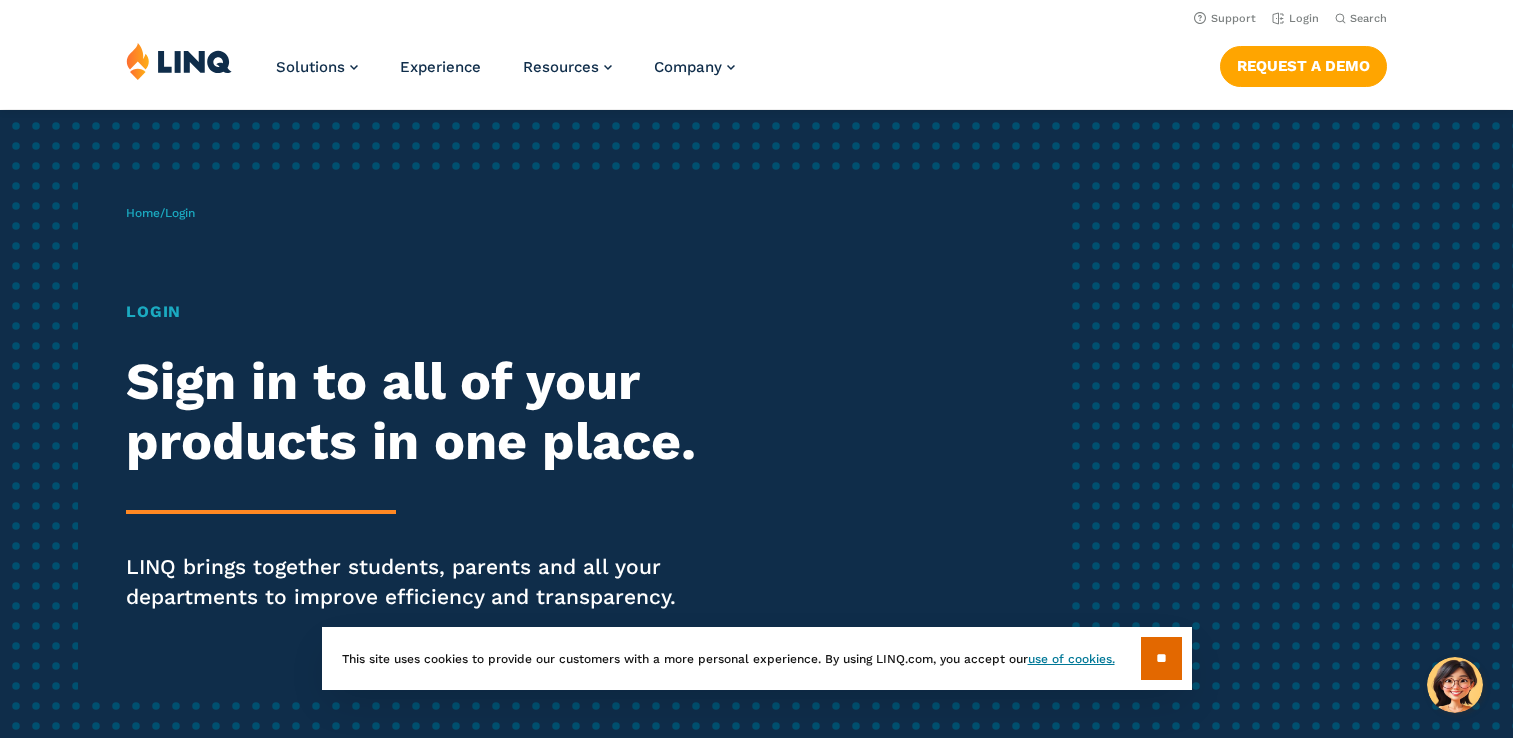 scroll, scrollTop: 0, scrollLeft: 0, axis: both 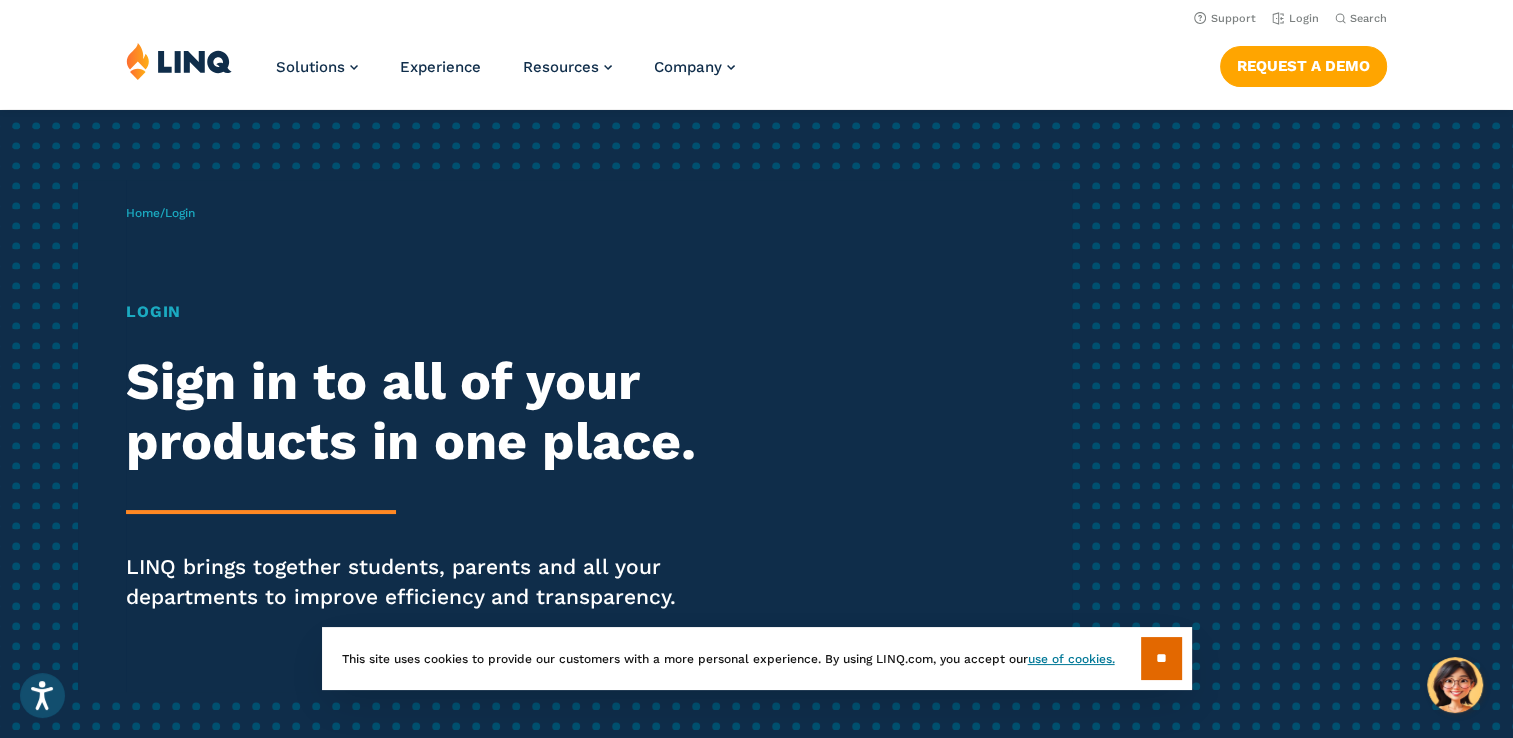 click on "Login" at bounding box center (417, 312) 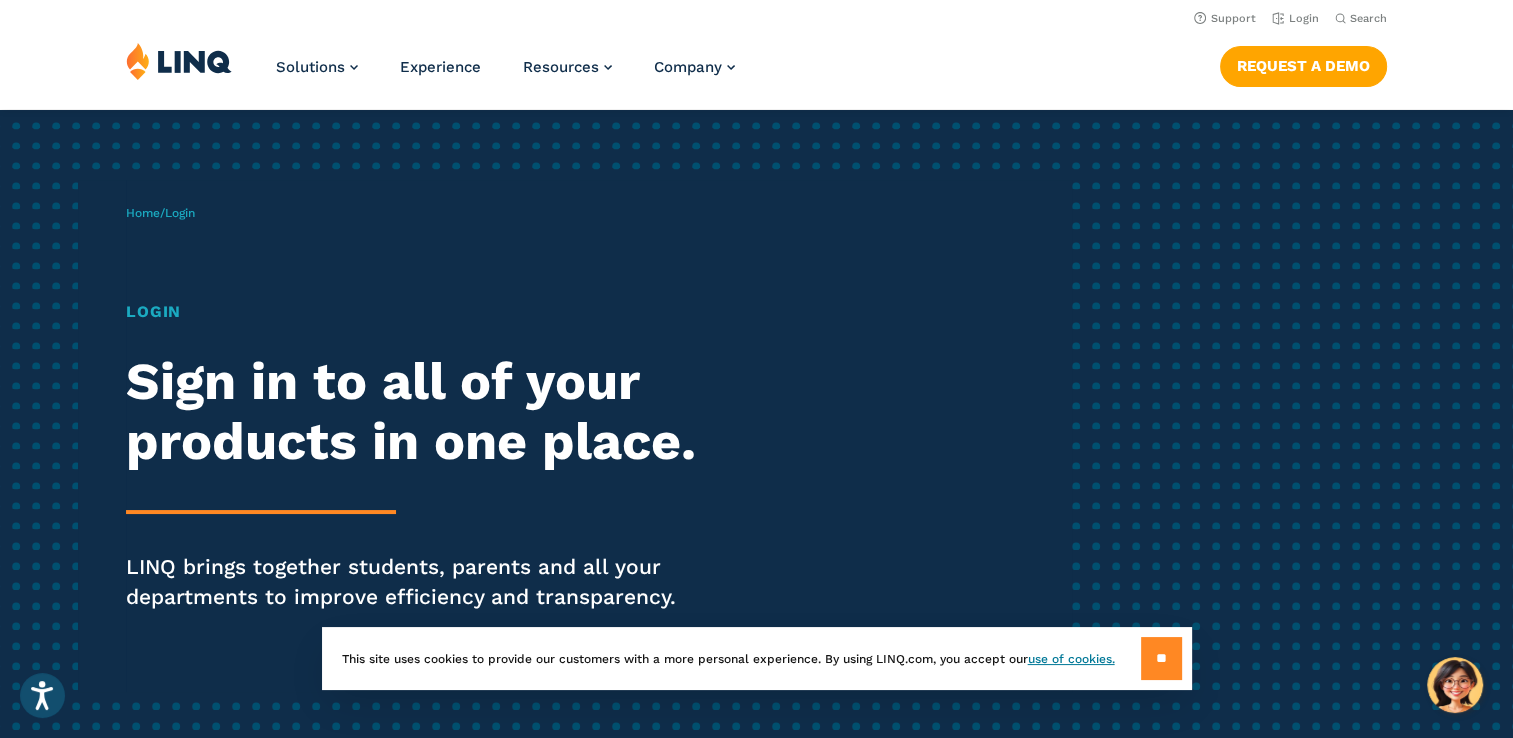 click on "**" at bounding box center (1161, 658) 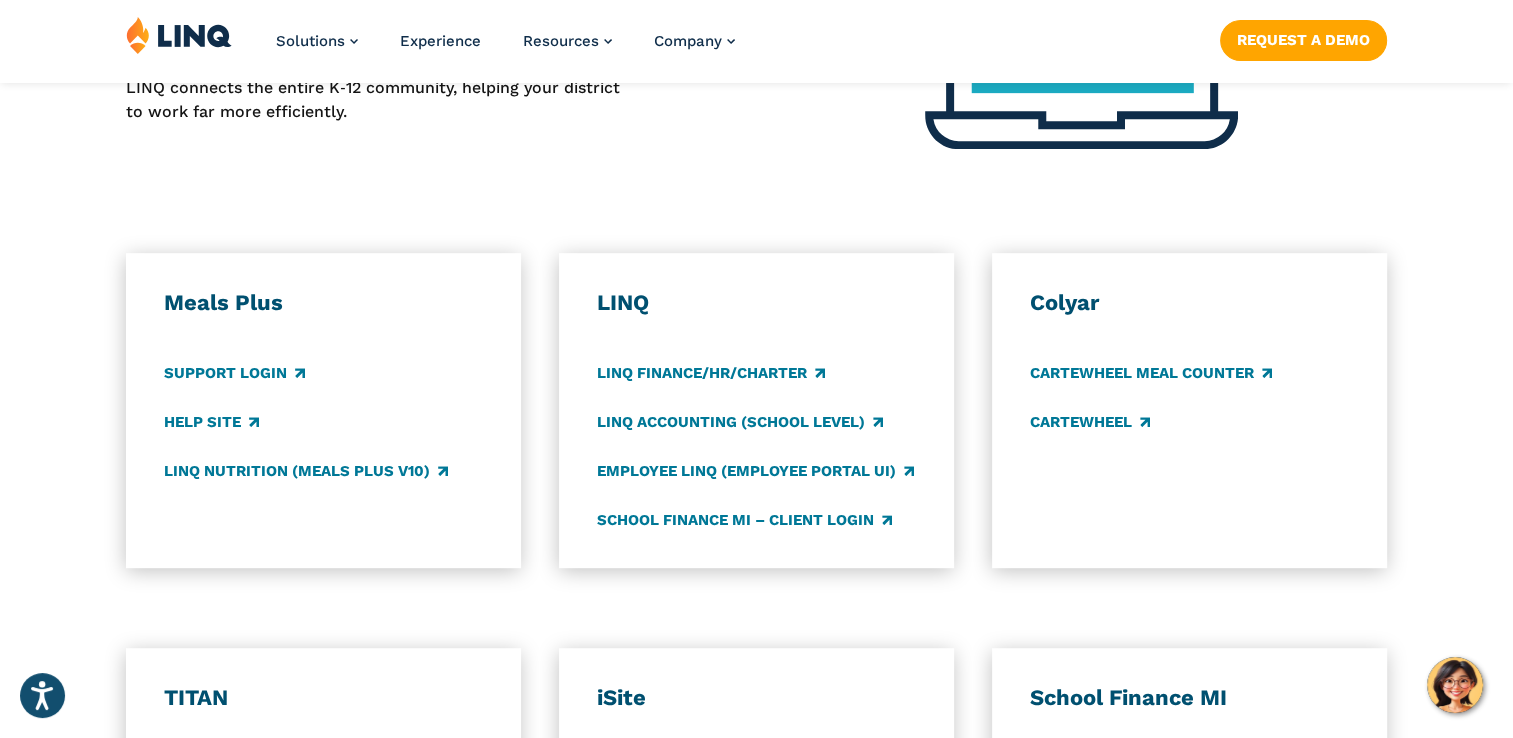 scroll, scrollTop: 964, scrollLeft: 0, axis: vertical 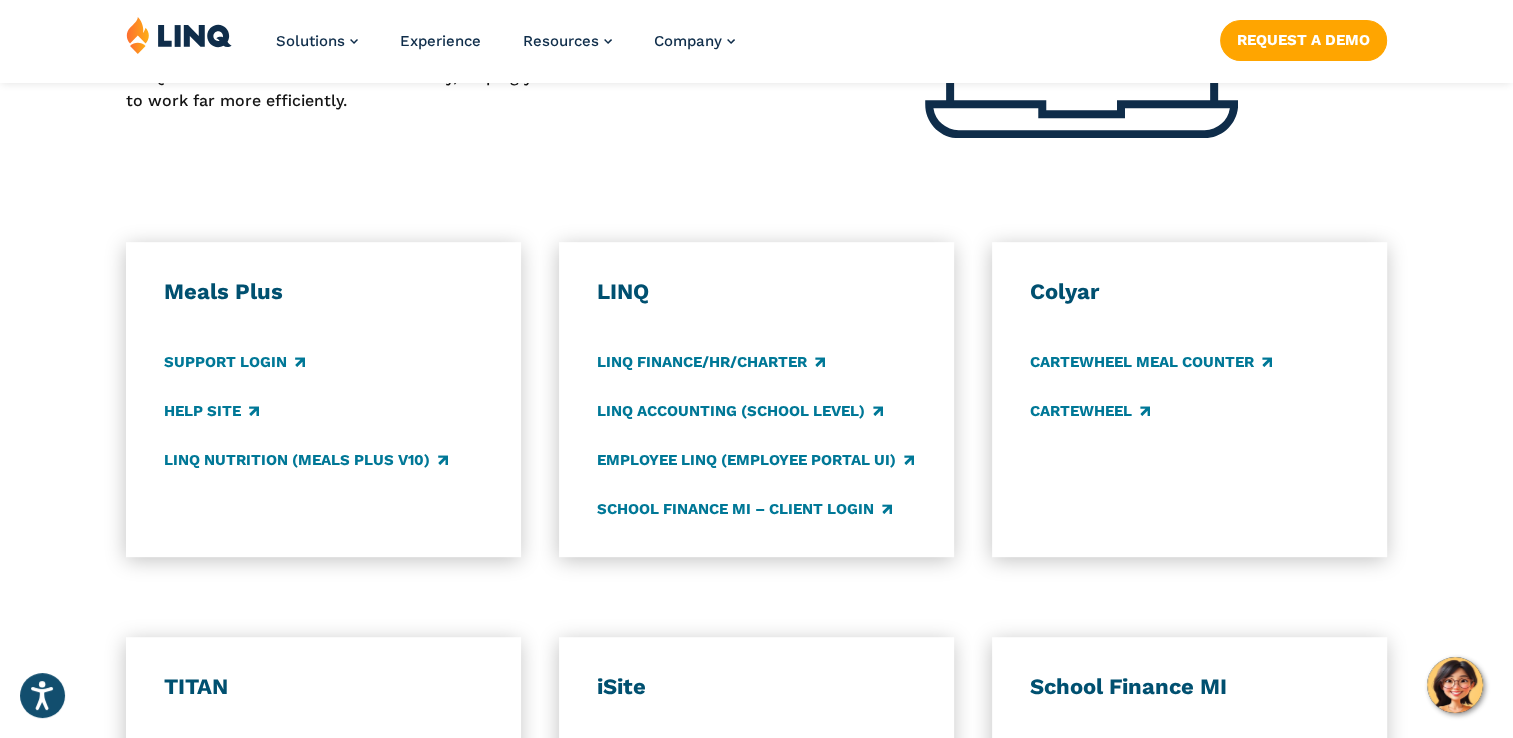 click on "LINQ" at bounding box center [756, 292] 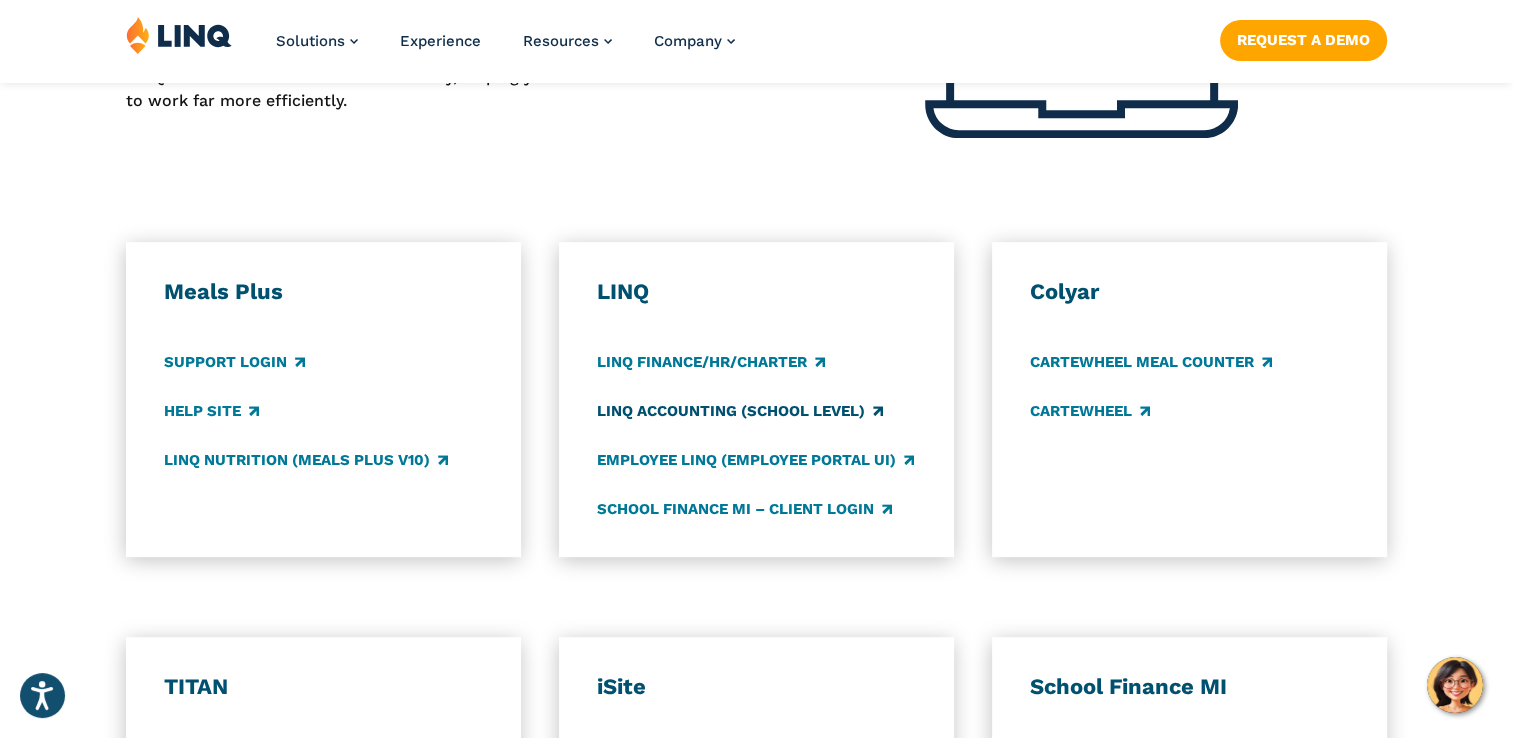 click on "LINQ Accounting (school level)" at bounding box center (740, 411) 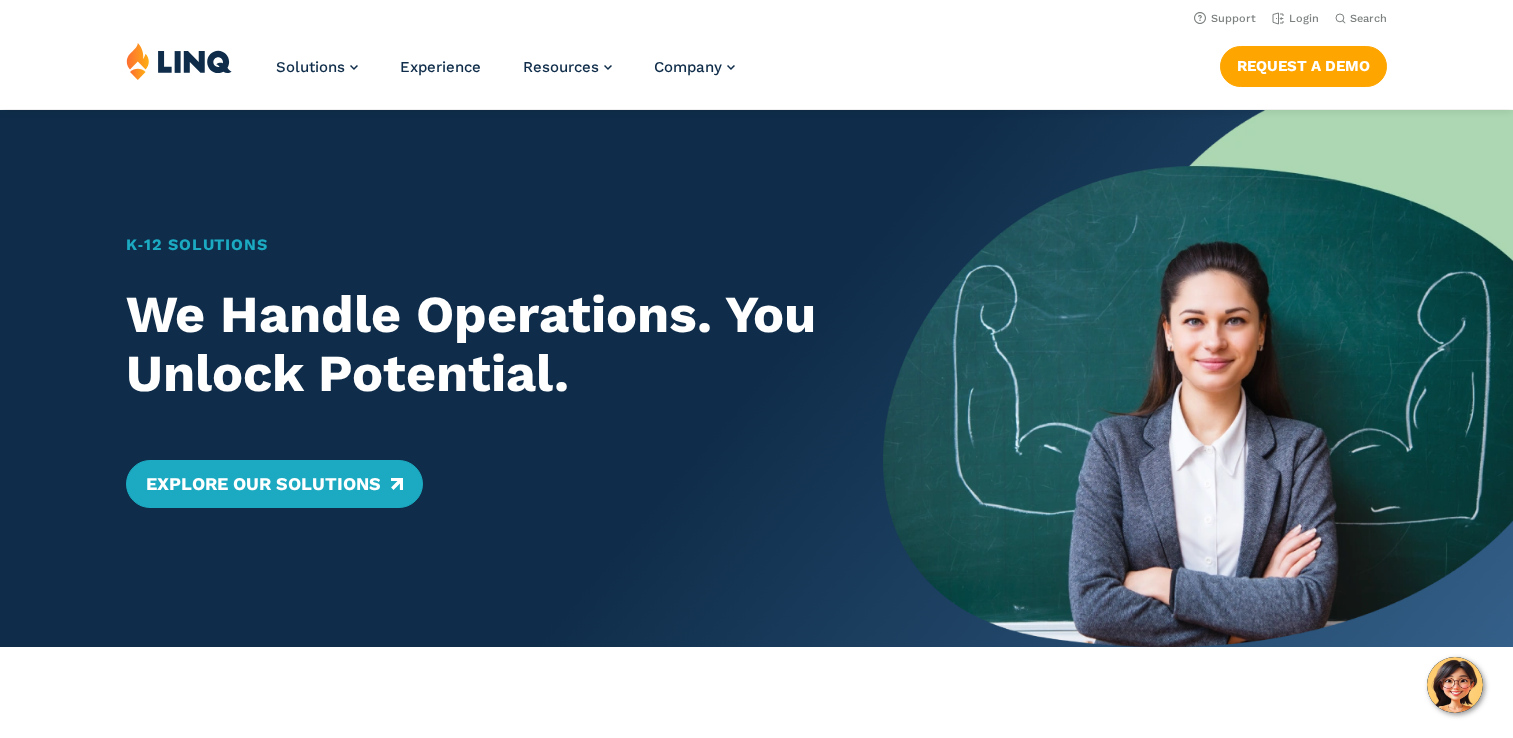 scroll, scrollTop: 0, scrollLeft: 0, axis: both 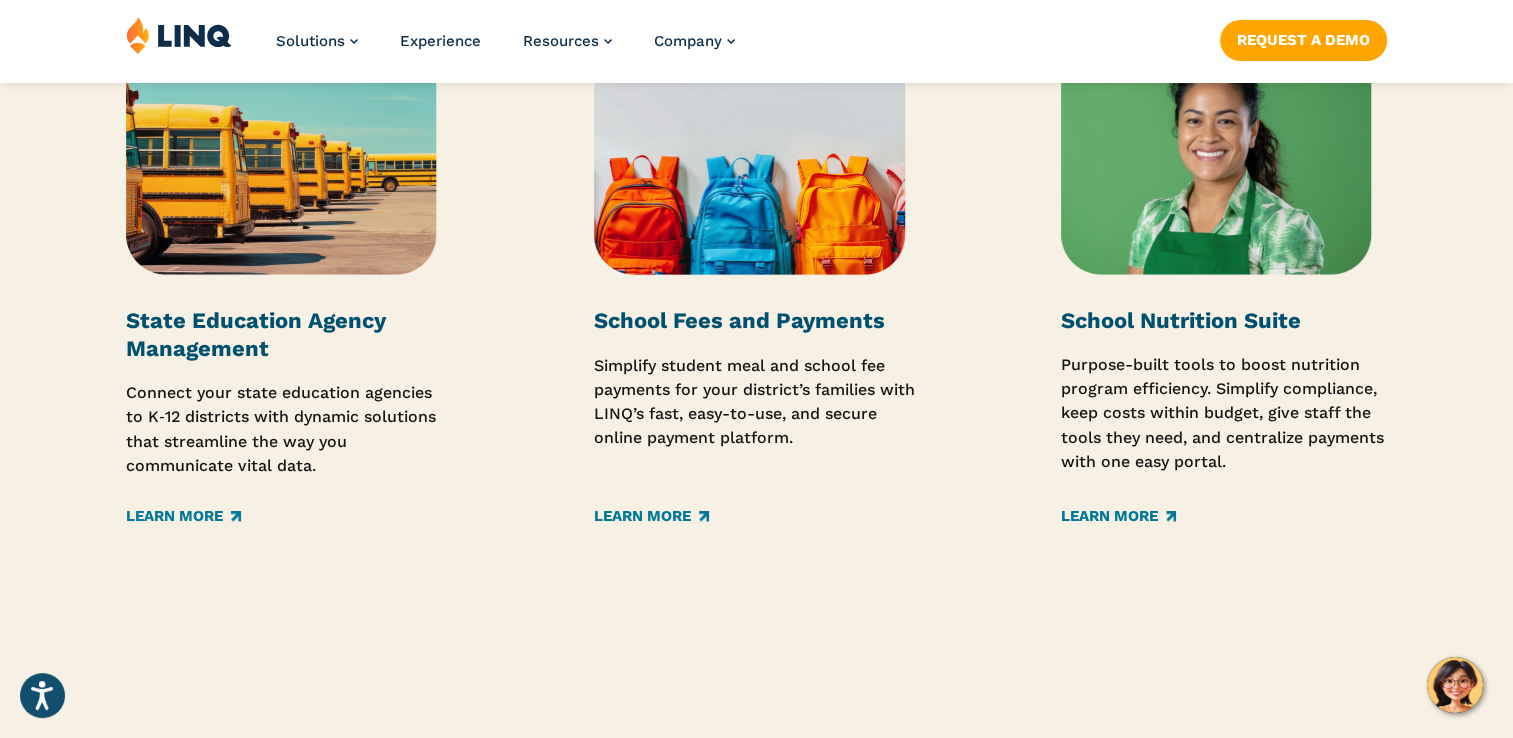 click at bounding box center [750, 162] 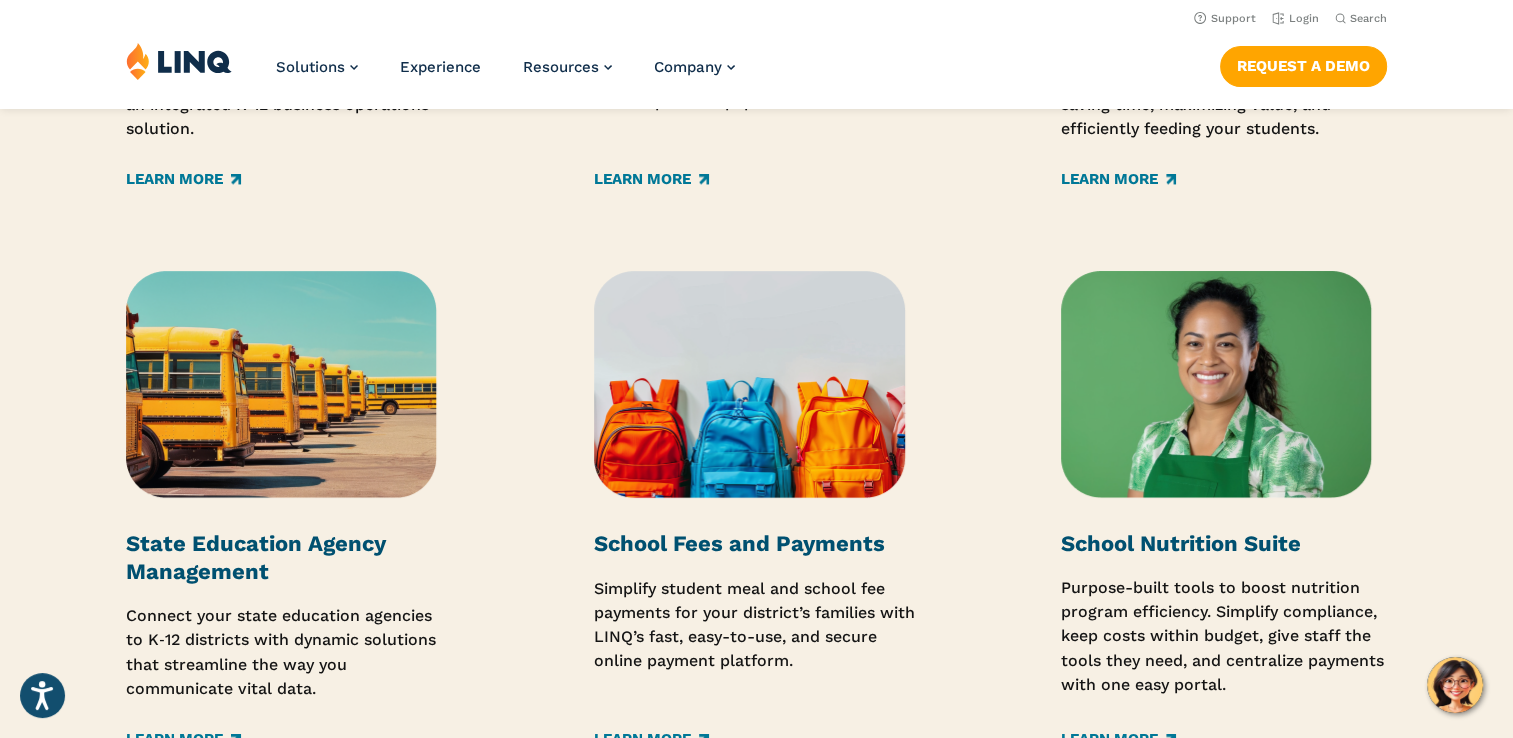 scroll, scrollTop: 2907, scrollLeft: 0, axis: vertical 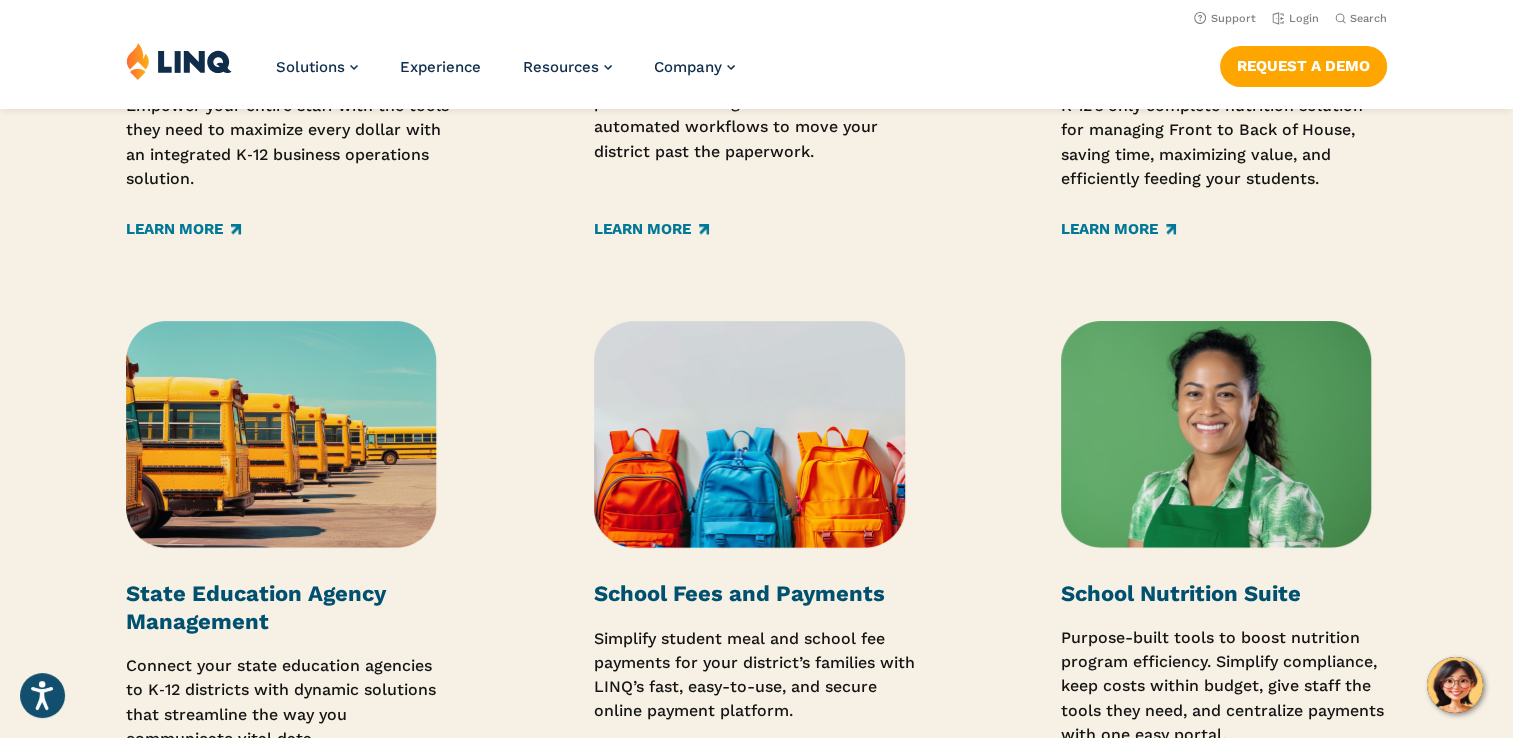 click at bounding box center [750, 435] 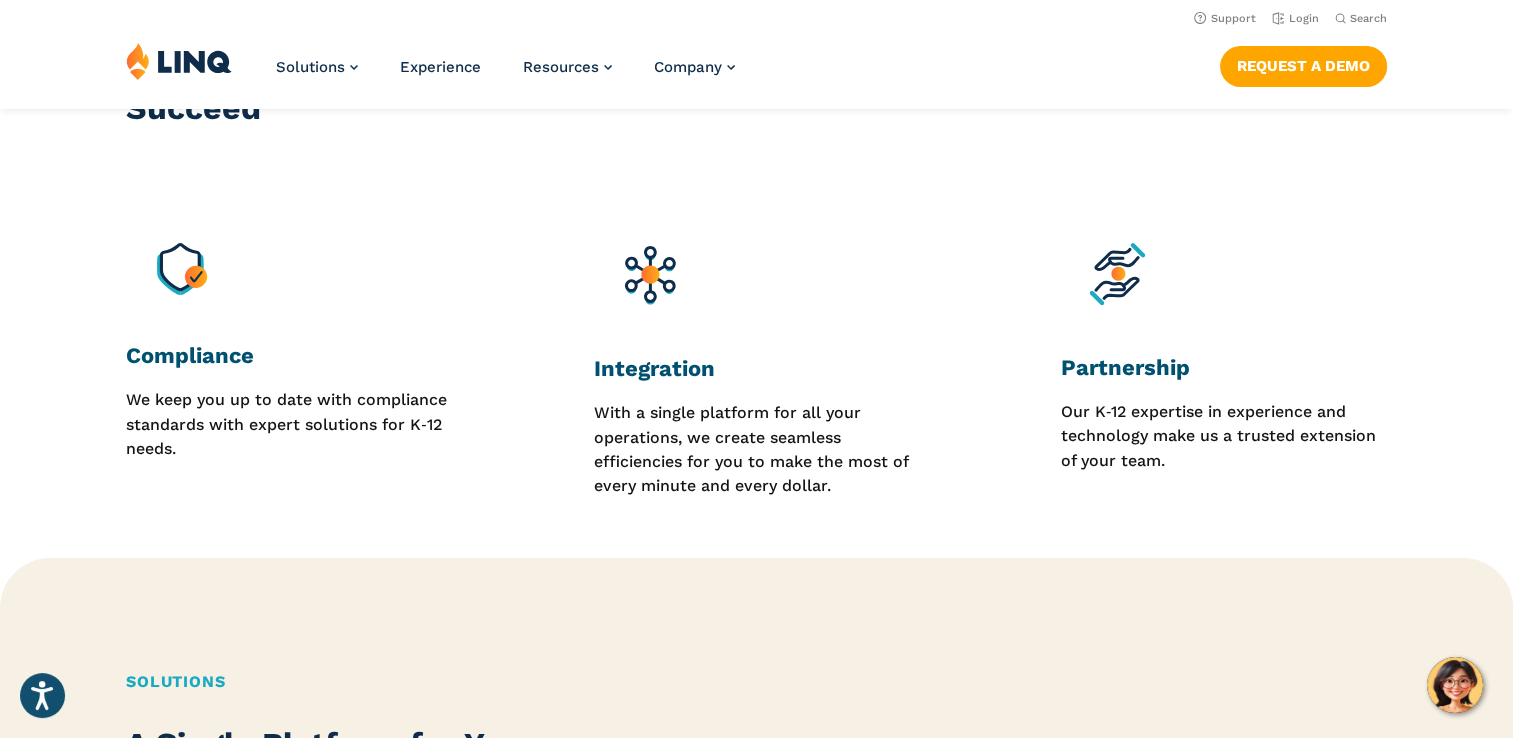 scroll, scrollTop: 1682, scrollLeft: 0, axis: vertical 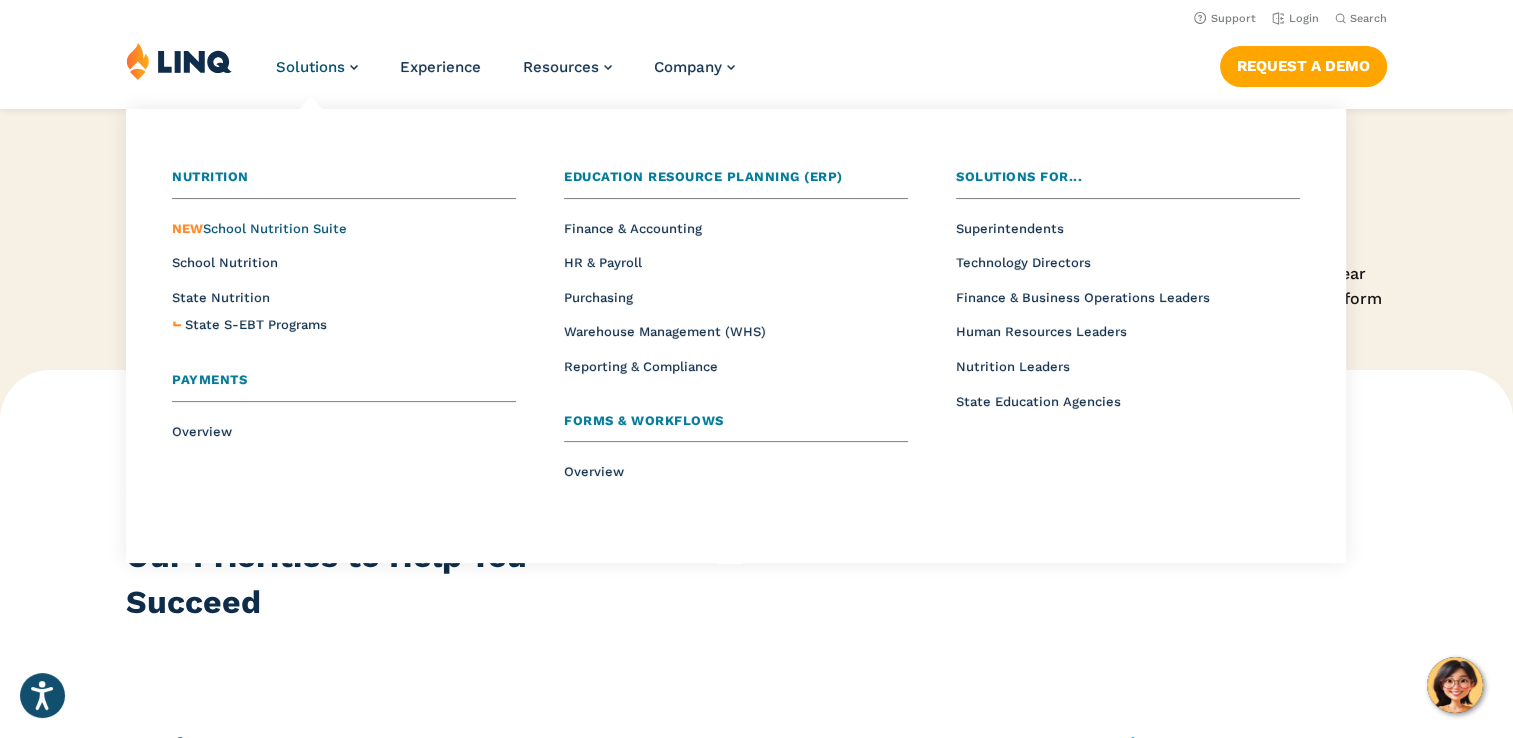 click on "NEW  School Nutrition Suite" at bounding box center [259, 228] 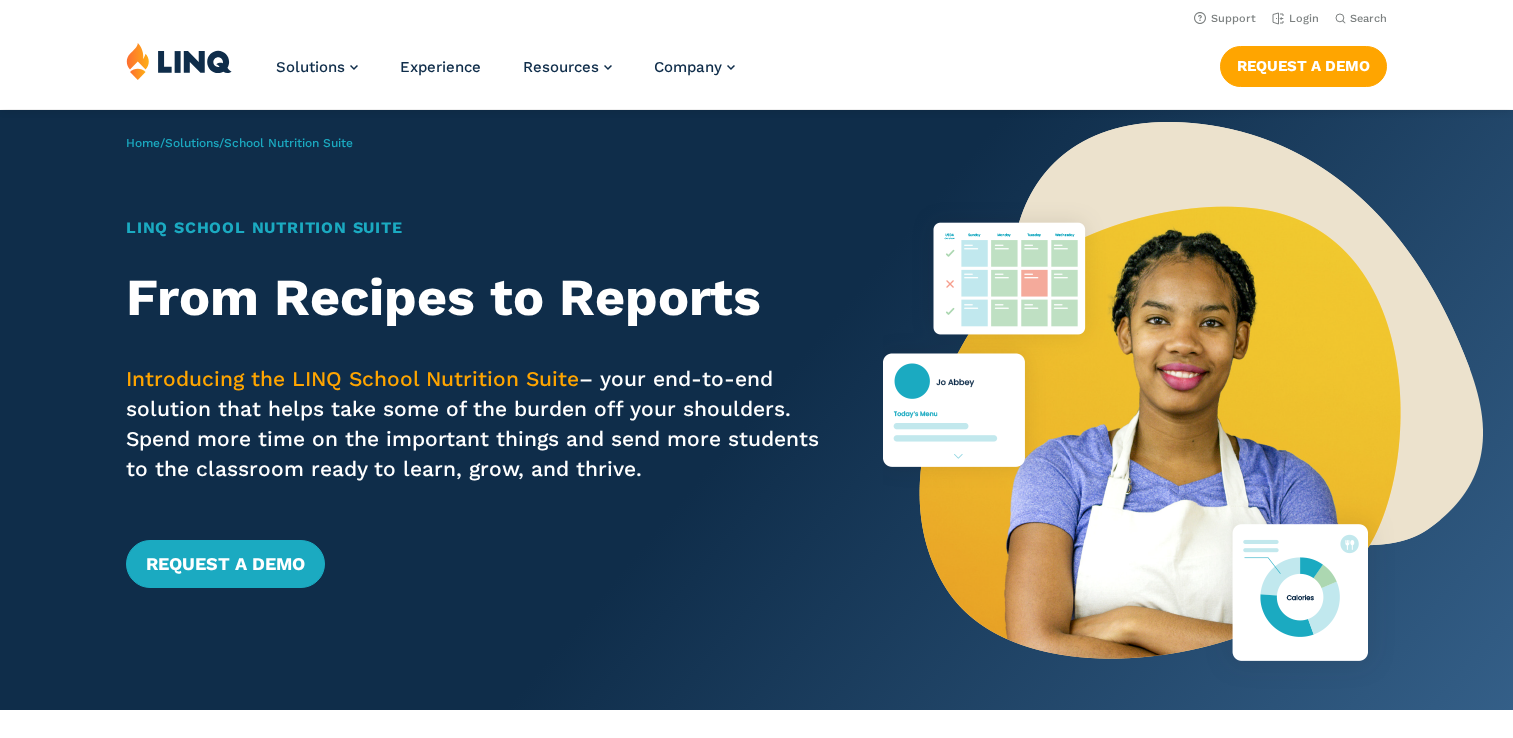 scroll, scrollTop: 0, scrollLeft: 0, axis: both 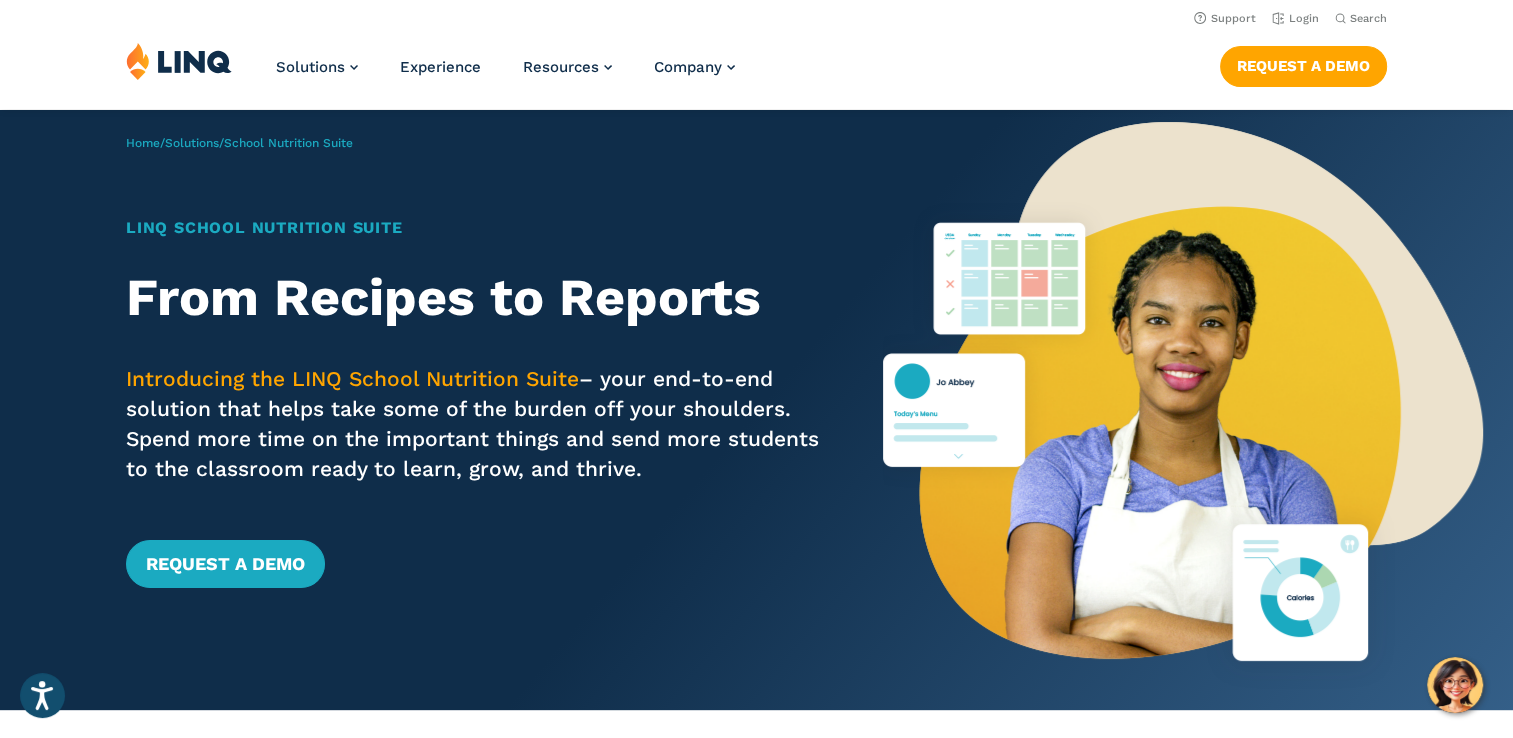 click on "Home  /  Solutions  /  School Nutrition Suite
LINQ School Nutrition Suite
From Recipes to Reports
Introducing the LINQ School Nutrition Suite  – your end-to-end solution that helps take some of the burden off your shoulders. Spend more time on the important things and send more students to the classroom ready to learn, grow, and thrive.
Request a Demo" at bounding box center [441, 410] 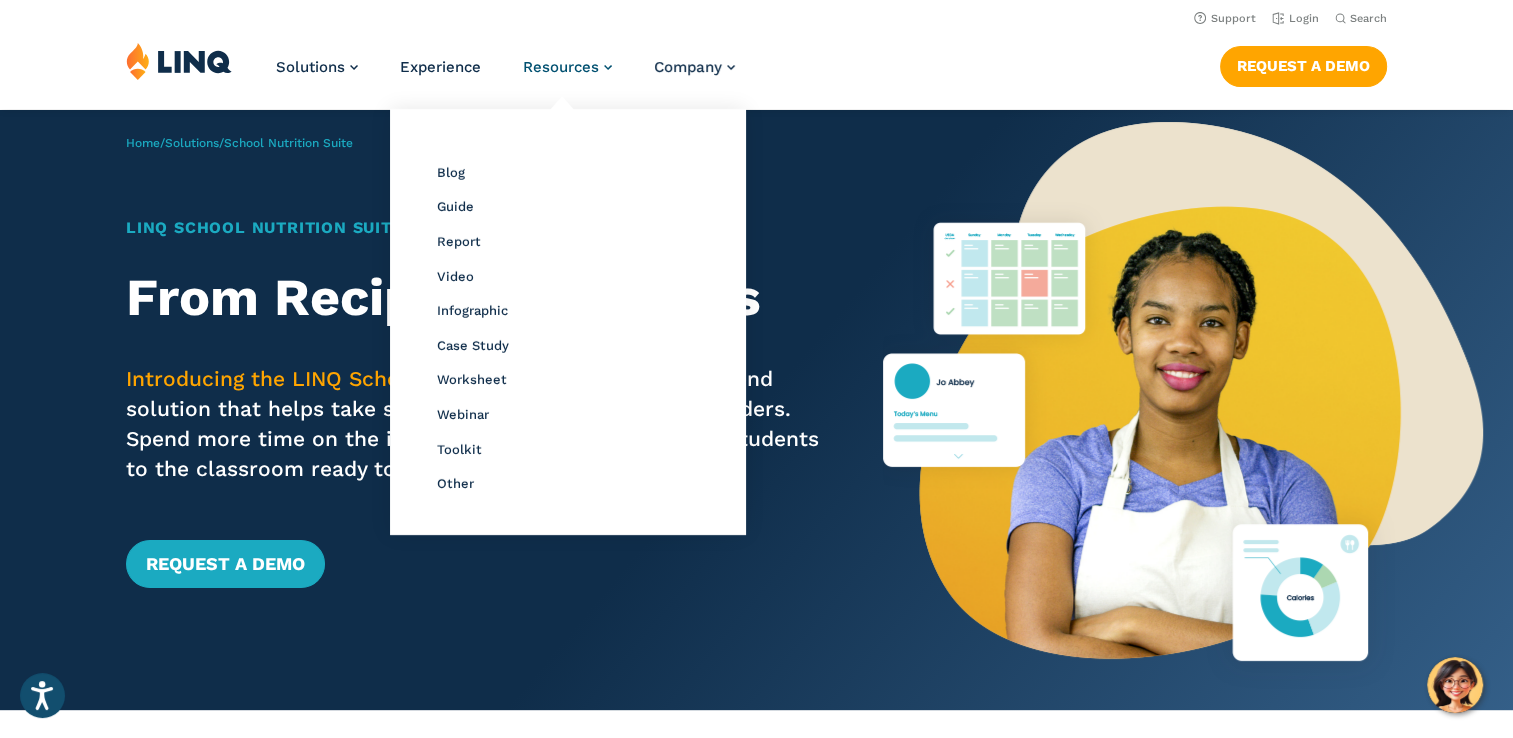 click on "Resources" at bounding box center [567, 67] 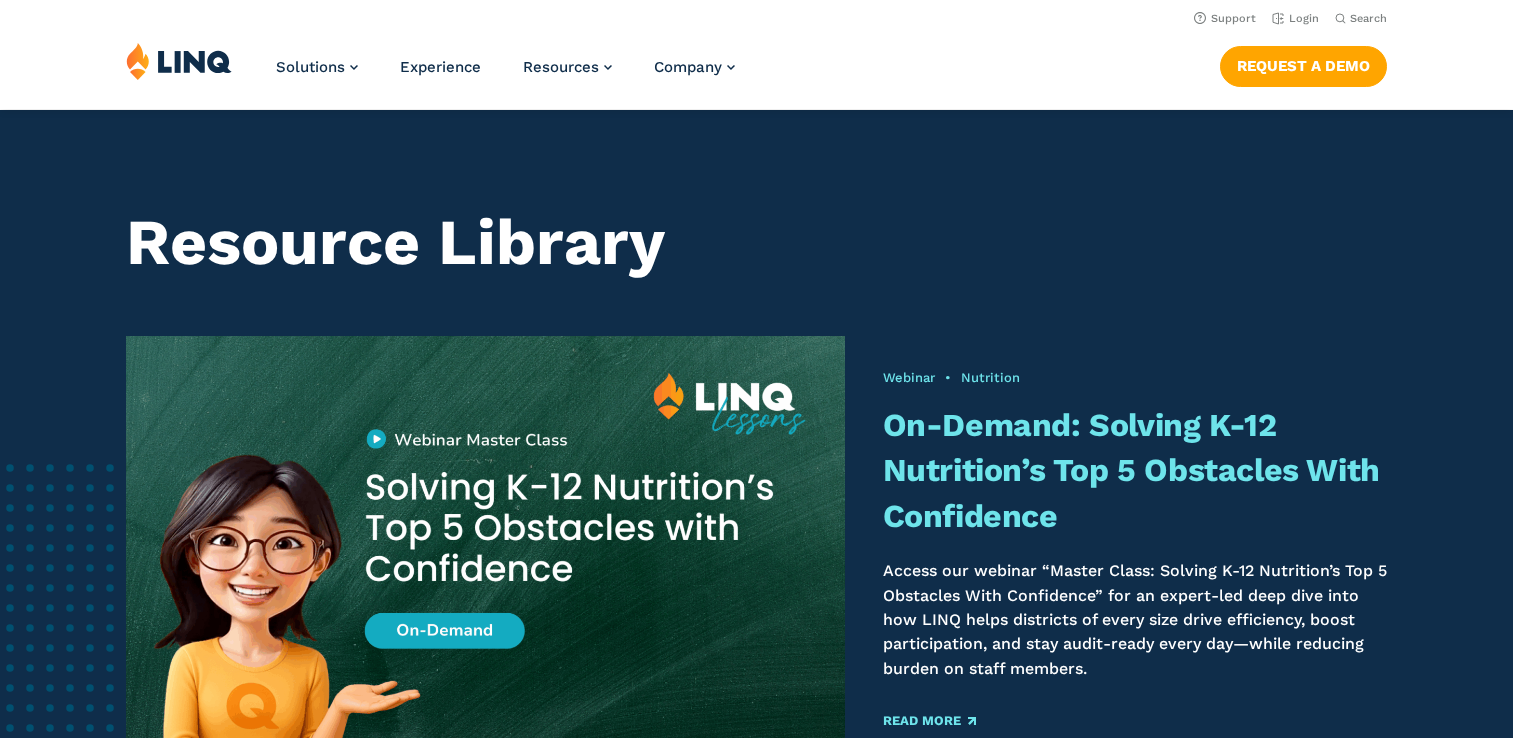 scroll, scrollTop: 0, scrollLeft: 0, axis: both 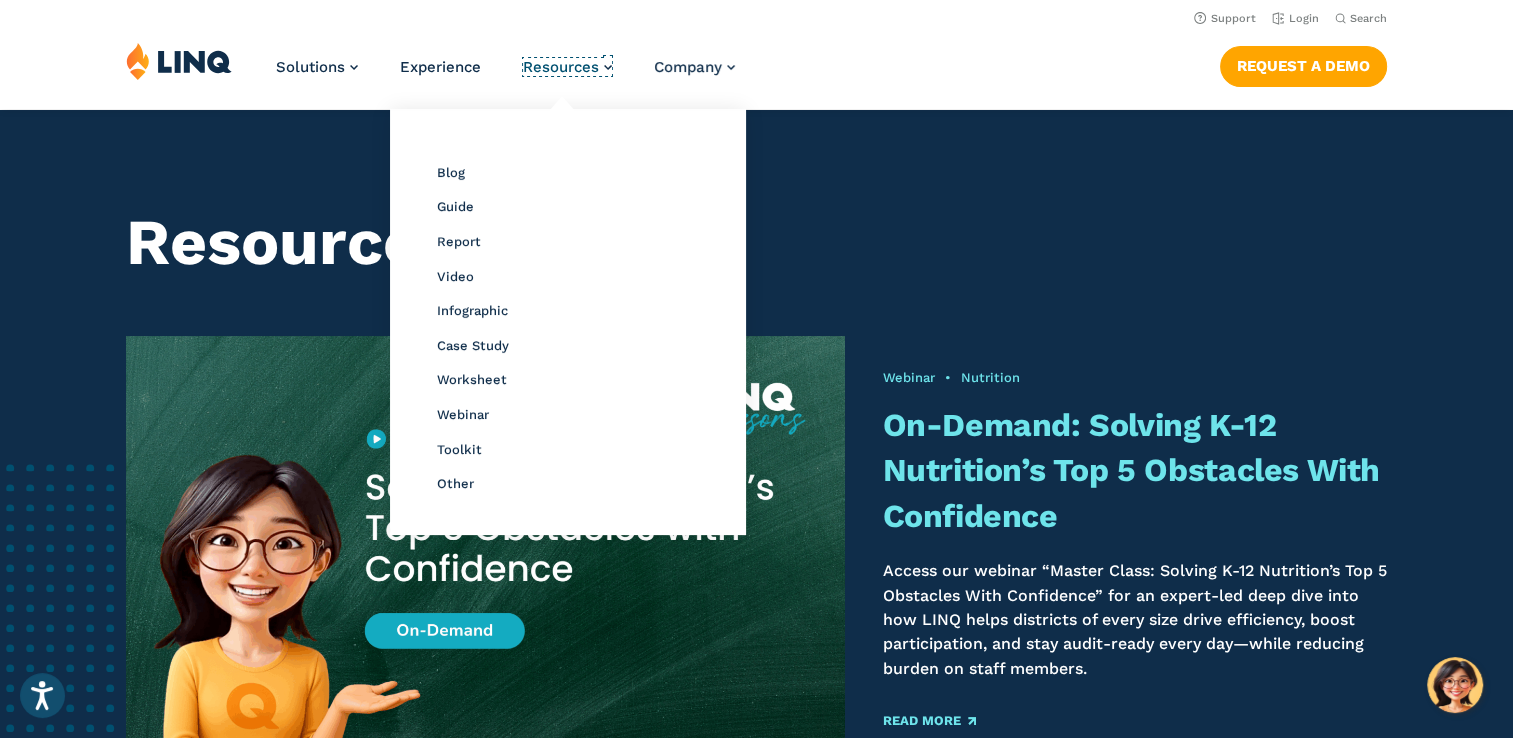click on "Resources" at bounding box center [567, 67] 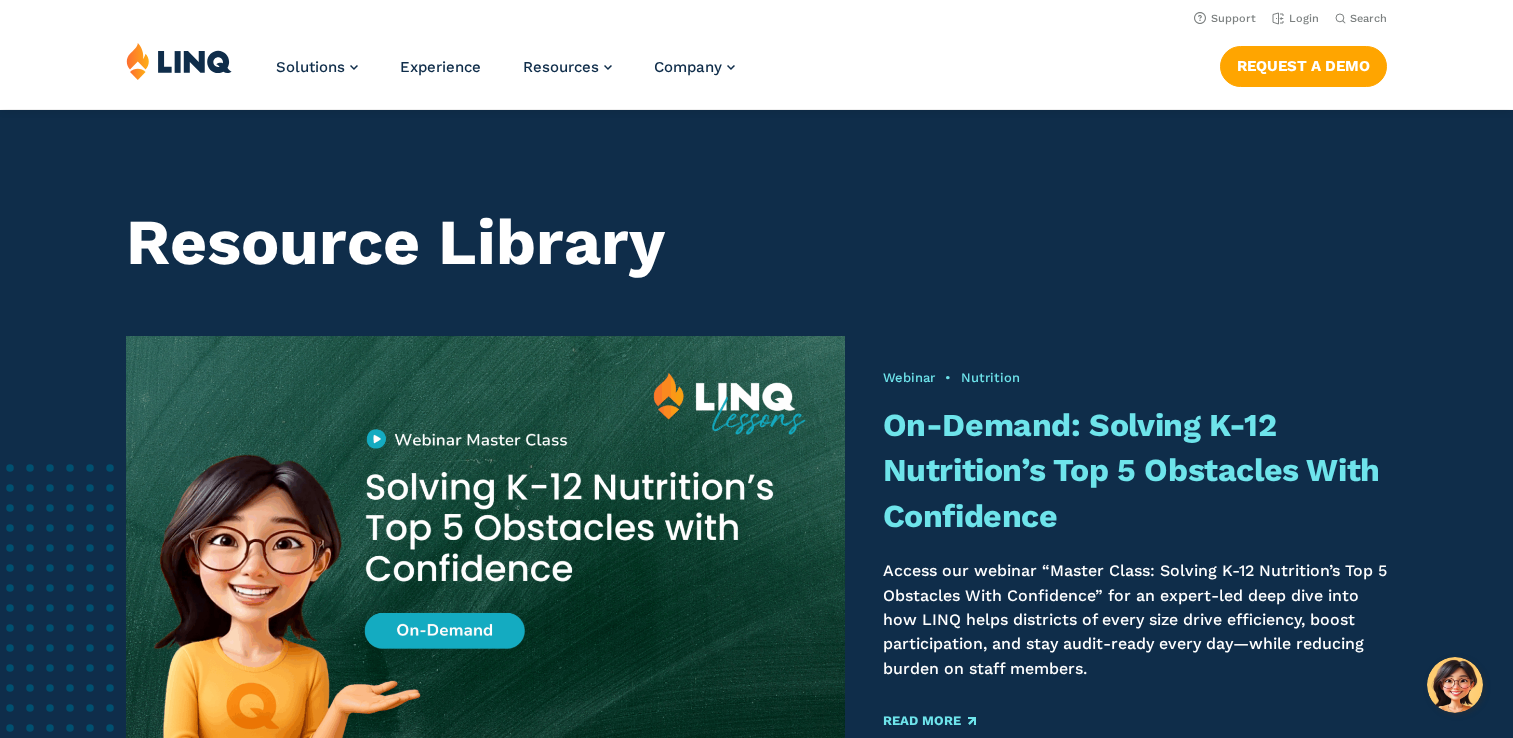 scroll, scrollTop: 0, scrollLeft: 0, axis: both 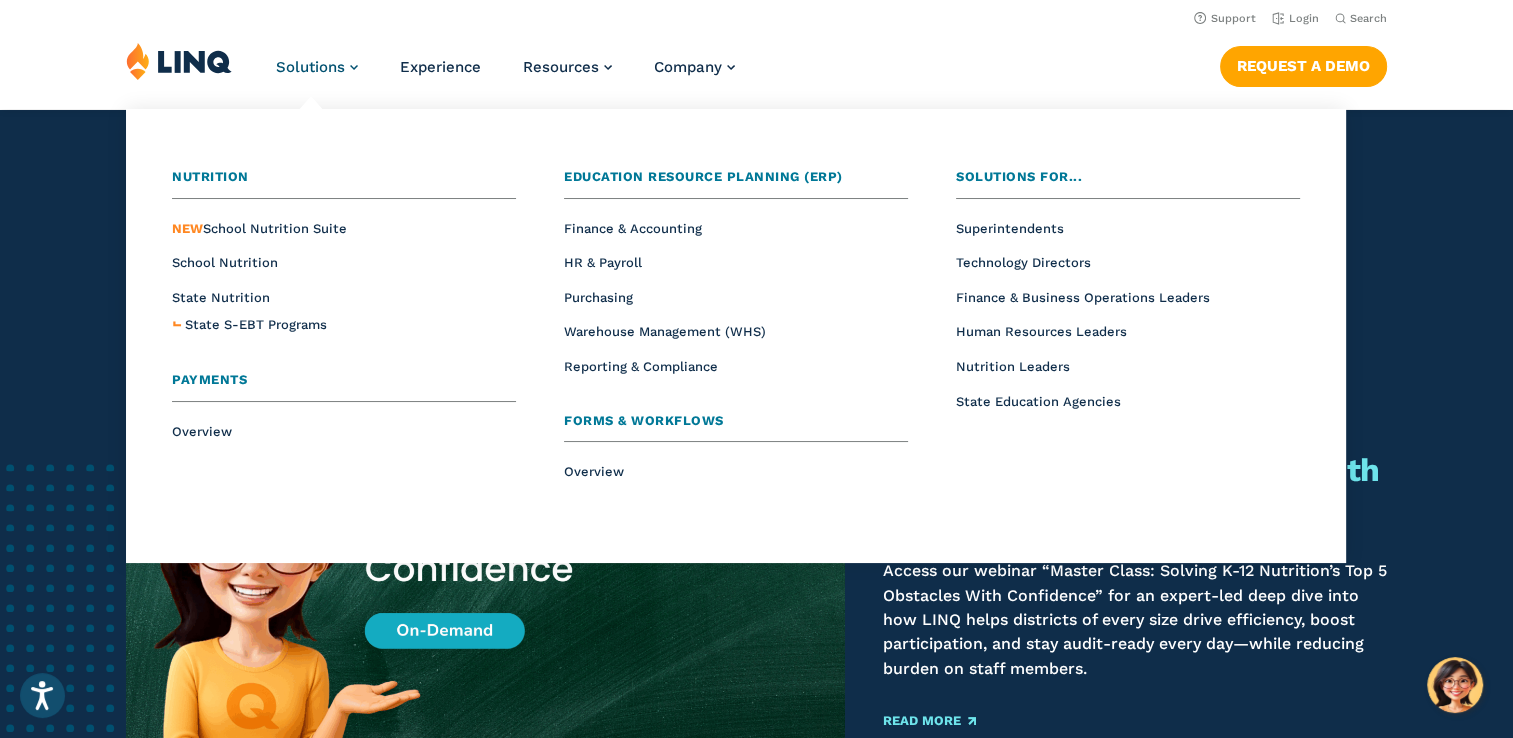 click on "Solutions" at bounding box center (310, 67) 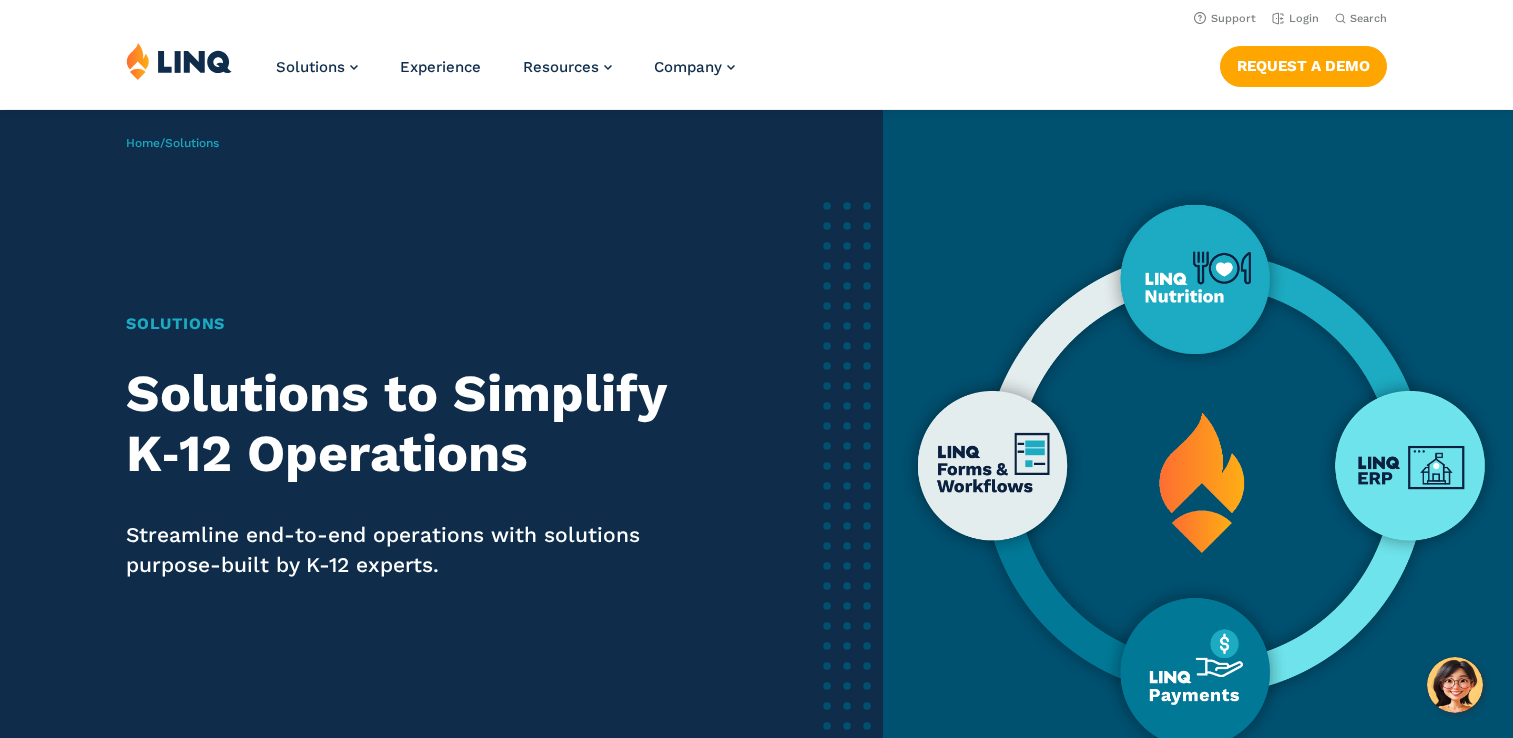 scroll, scrollTop: 0, scrollLeft: 0, axis: both 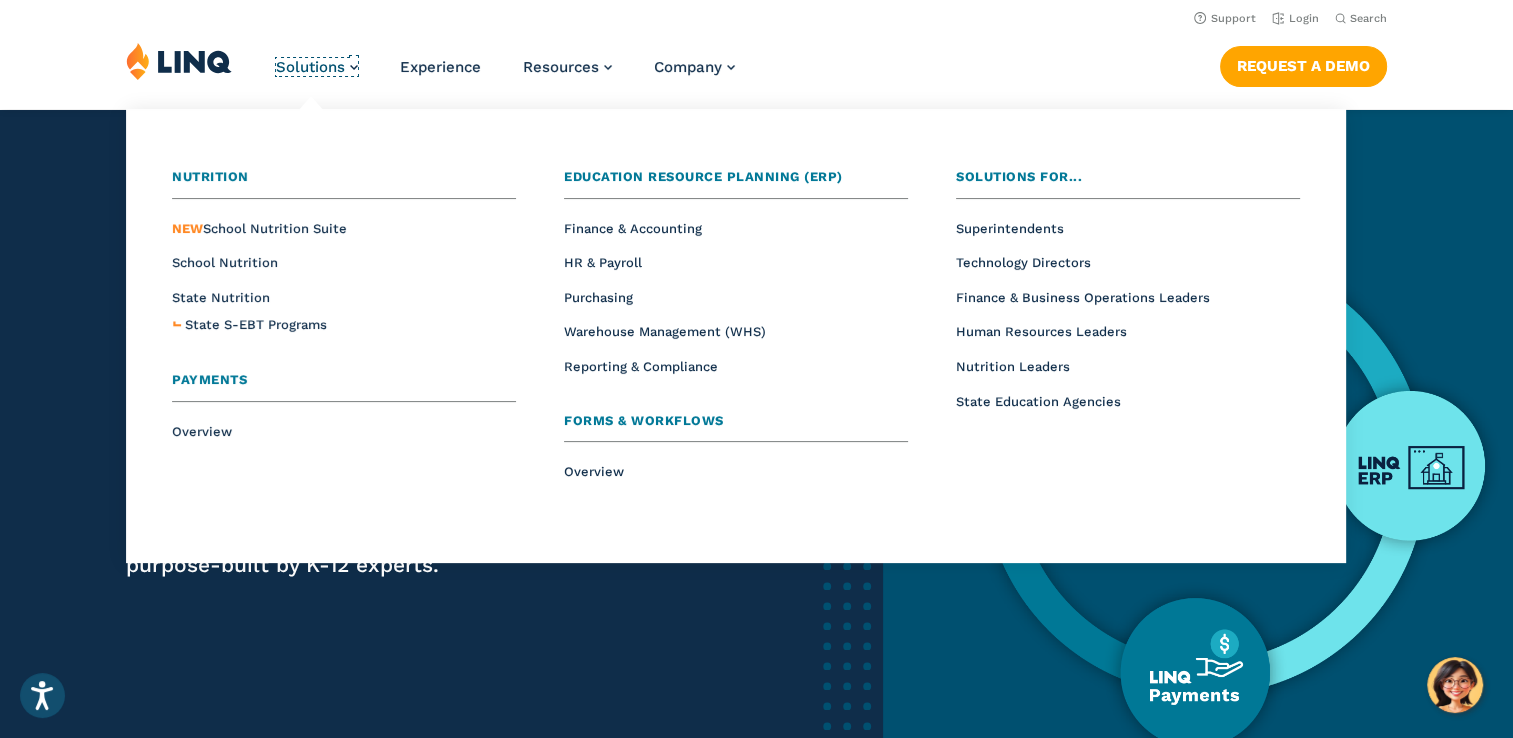 click on "Solutions" at bounding box center [310, 67] 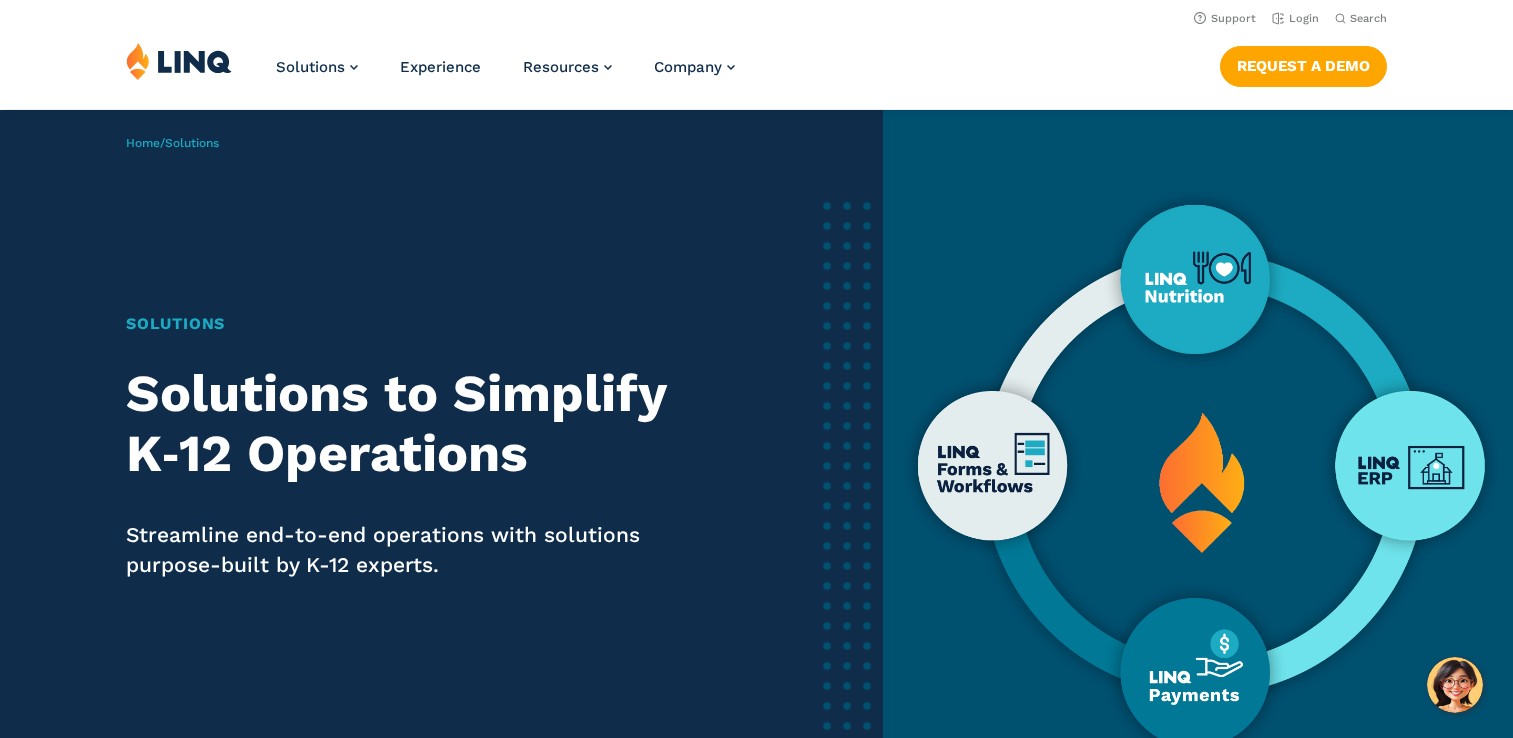 scroll, scrollTop: 0, scrollLeft: 0, axis: both 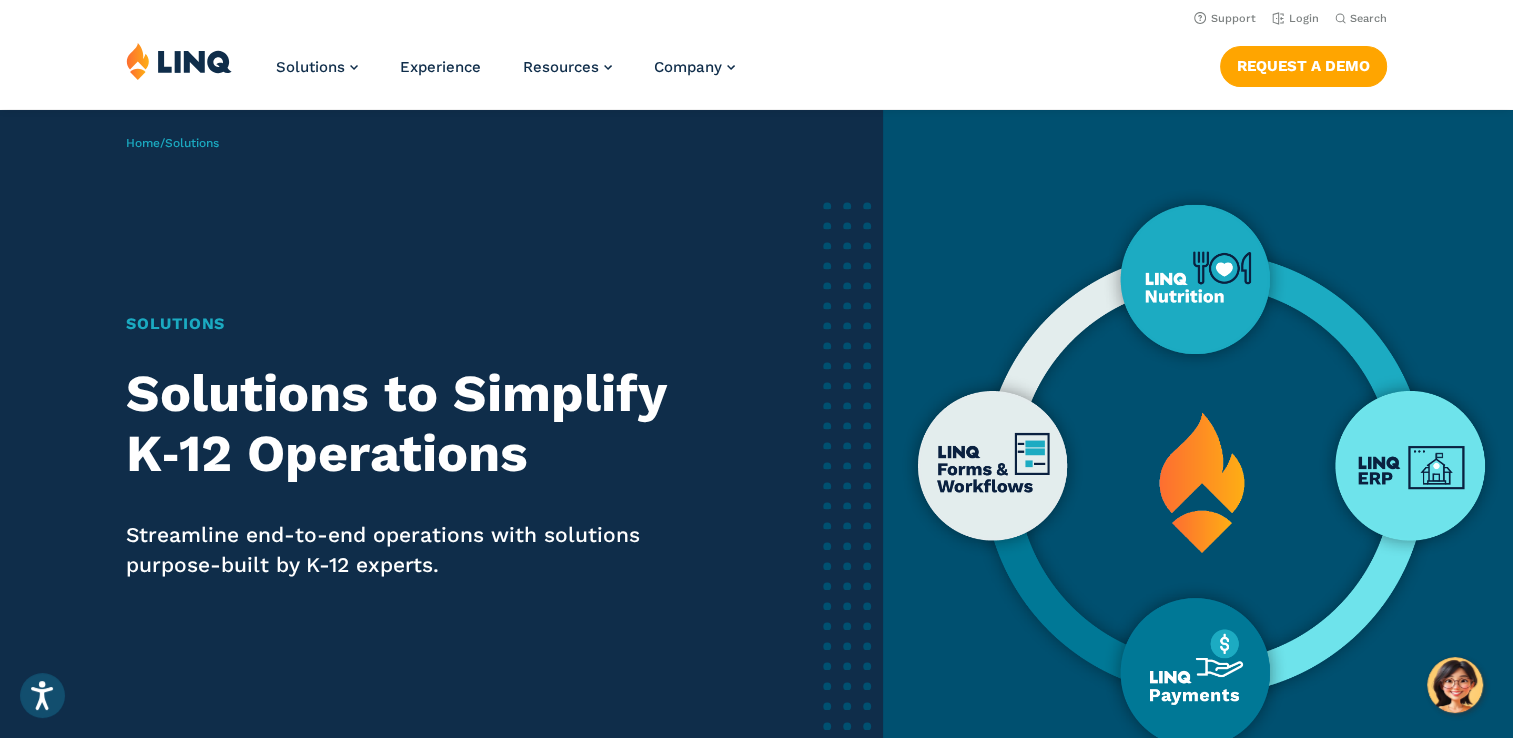 click on "Home  /  Solutions
Solutions
Solutions to Simplify K‑12 Operations
Streamline end-to-end operations with solutions purpose-built by K-12 experts." at bounding box center (441, 472) 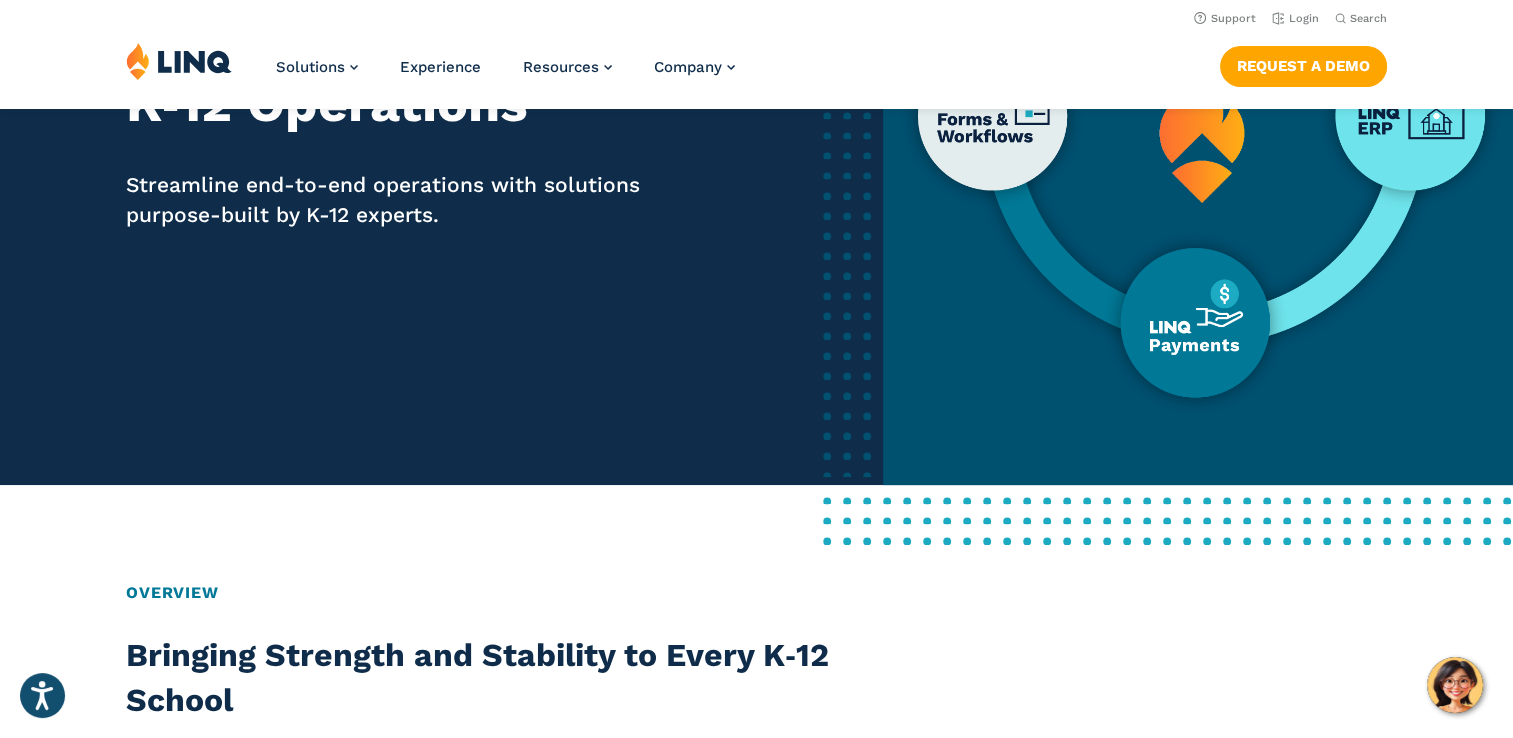 scroll, scrollTop: 0, scrollLeft: 0, axis: both 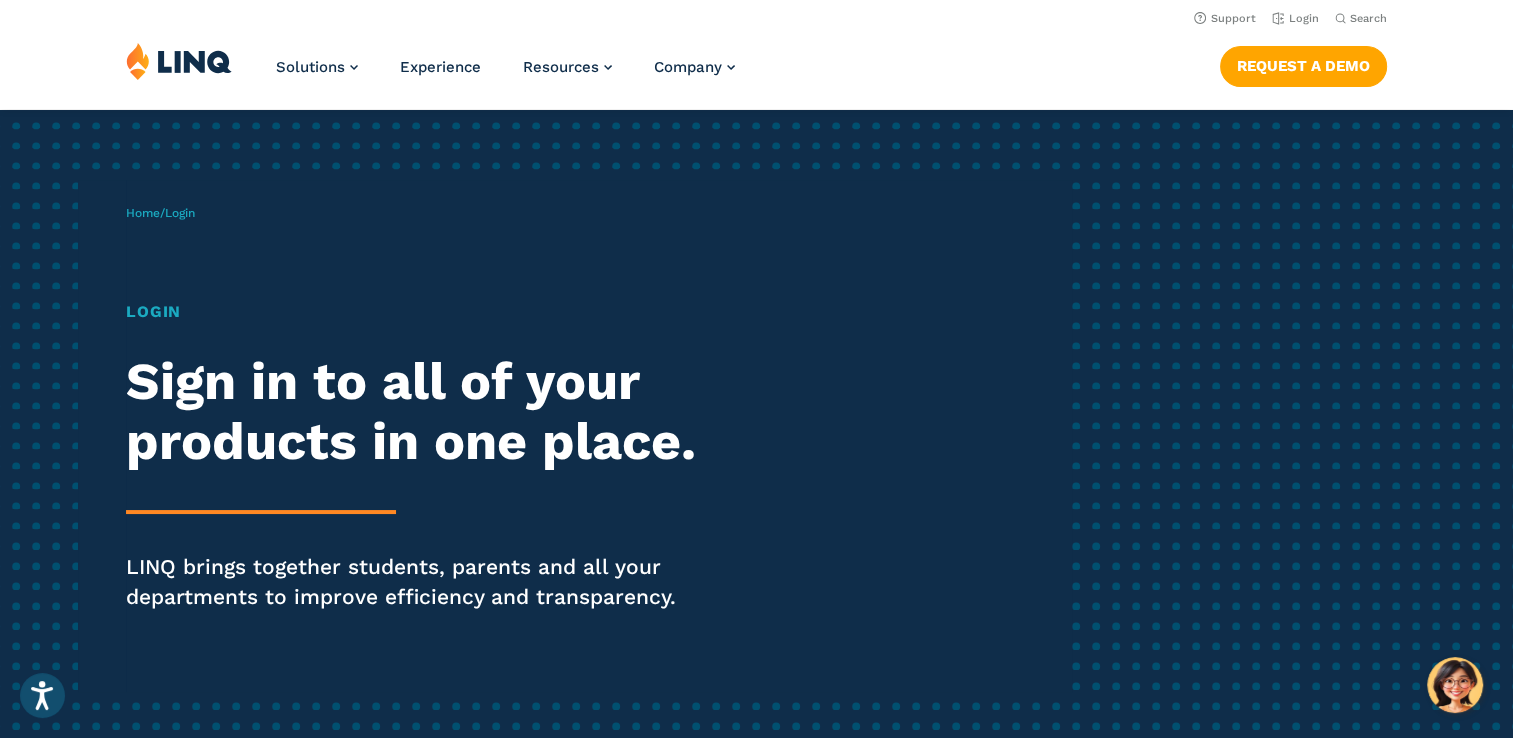 click on "Login" at bounding box center [417, 312] 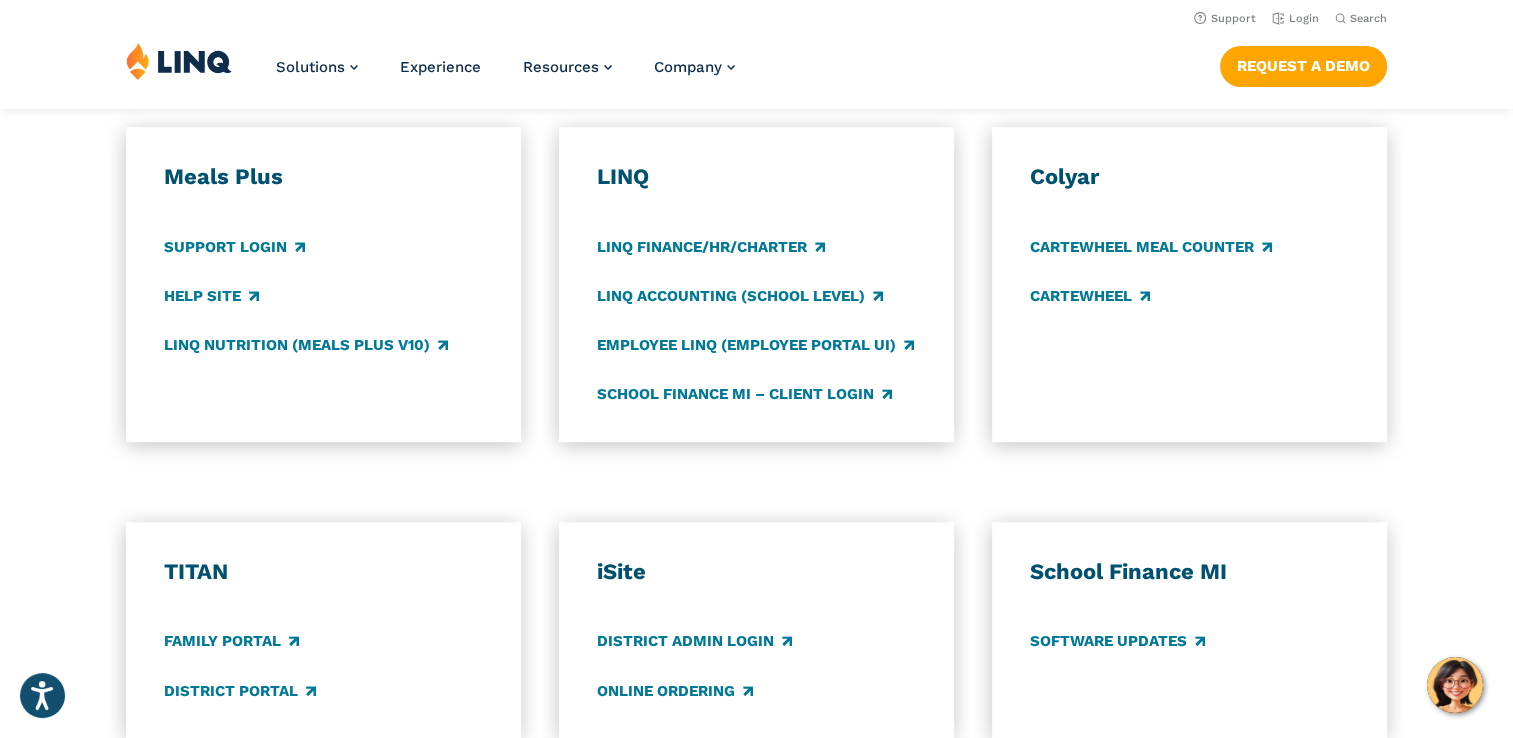 scroll, scrollTop: 1052, scrollLeft: 0, axis: vertical 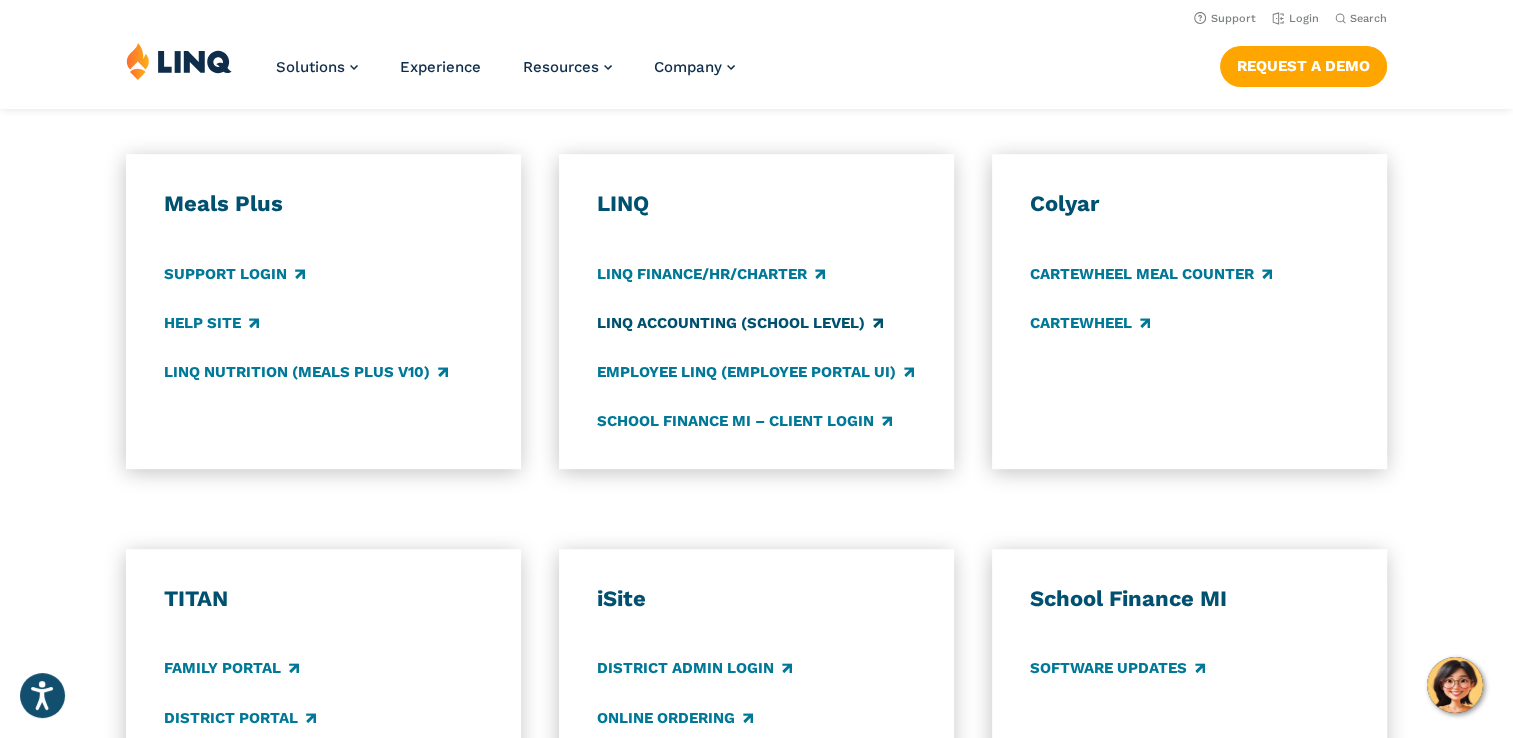 click on "LINQ Accounting (school level)" at bounding box center (740, 323) 